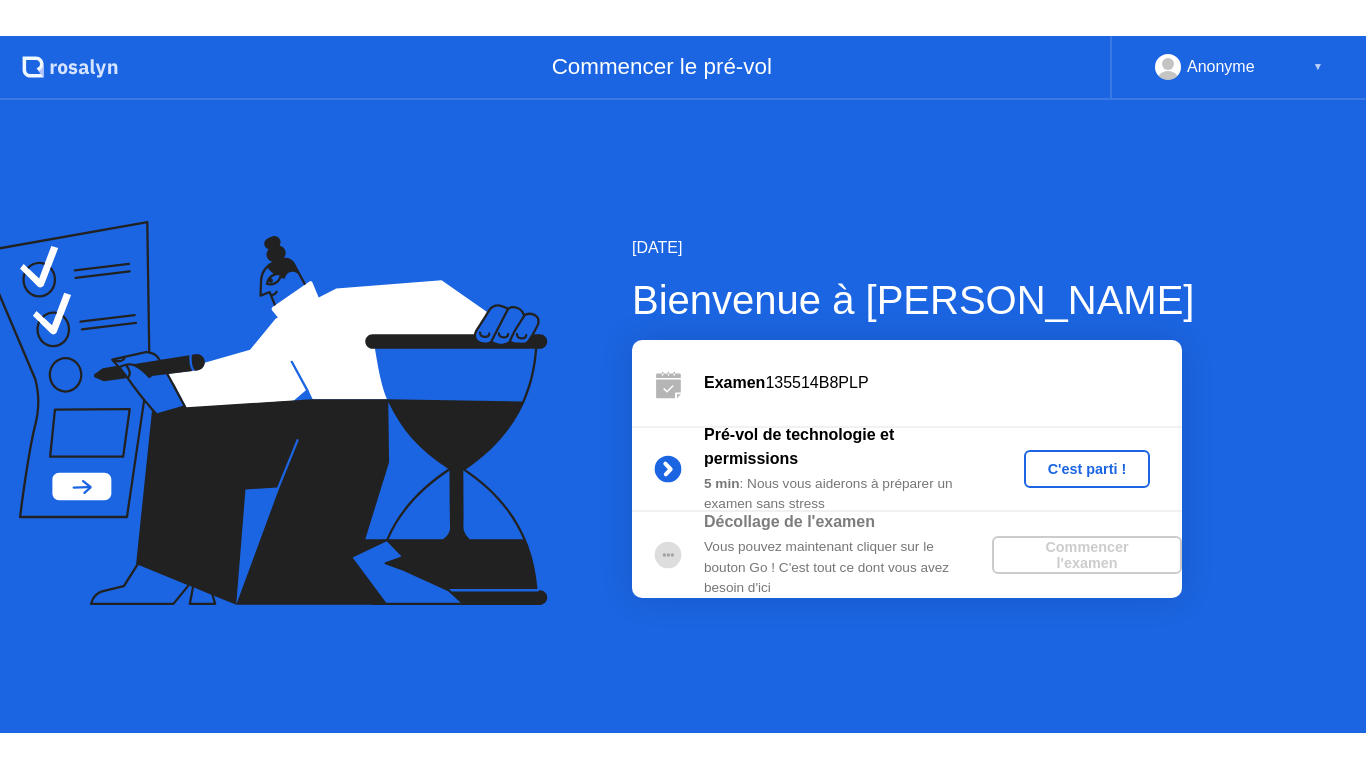 scroll, scrollTop: 0, scrollLeft: 0, axis: both 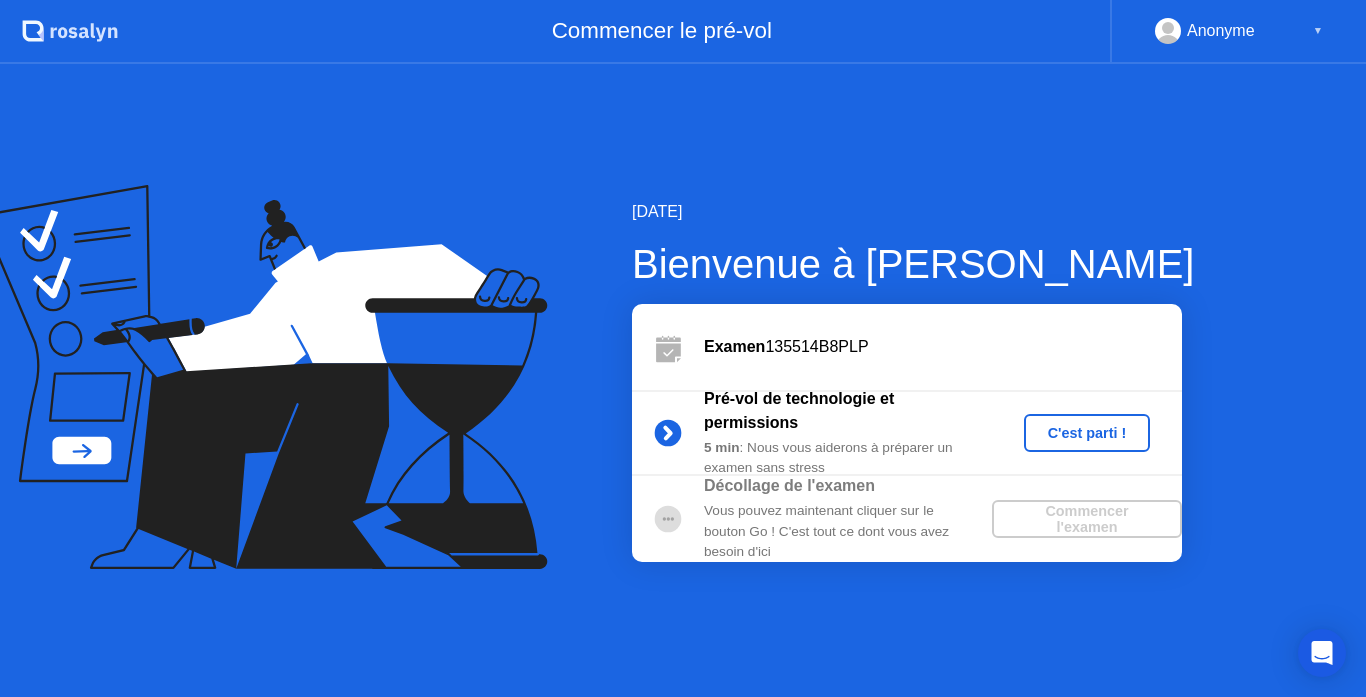 click on "C'est parti !" 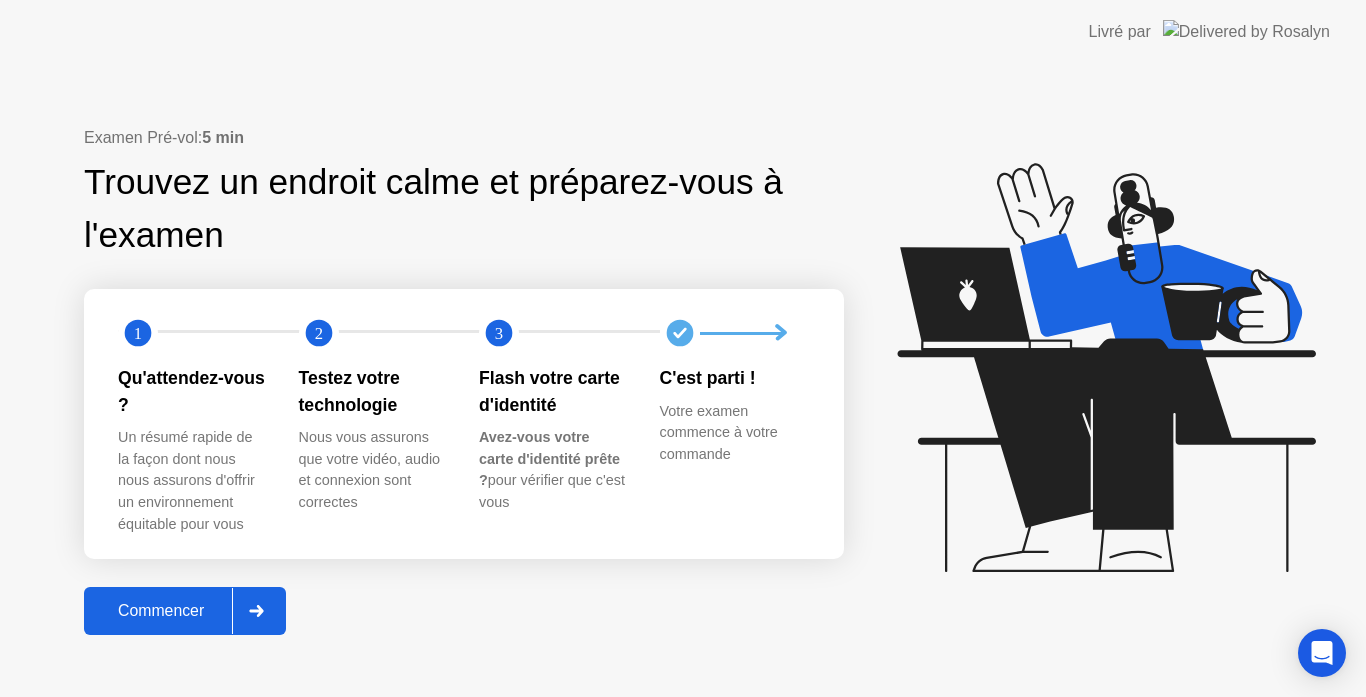 click on "Commencer" 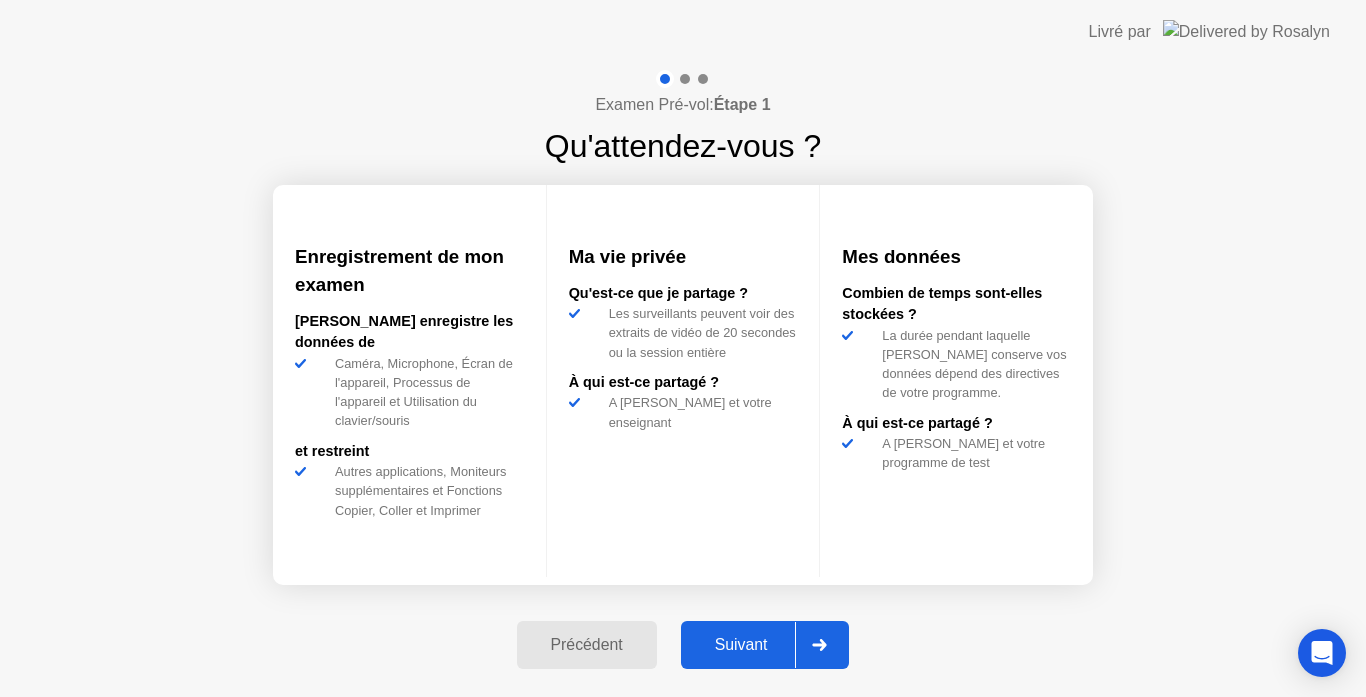 click on "Suivant" 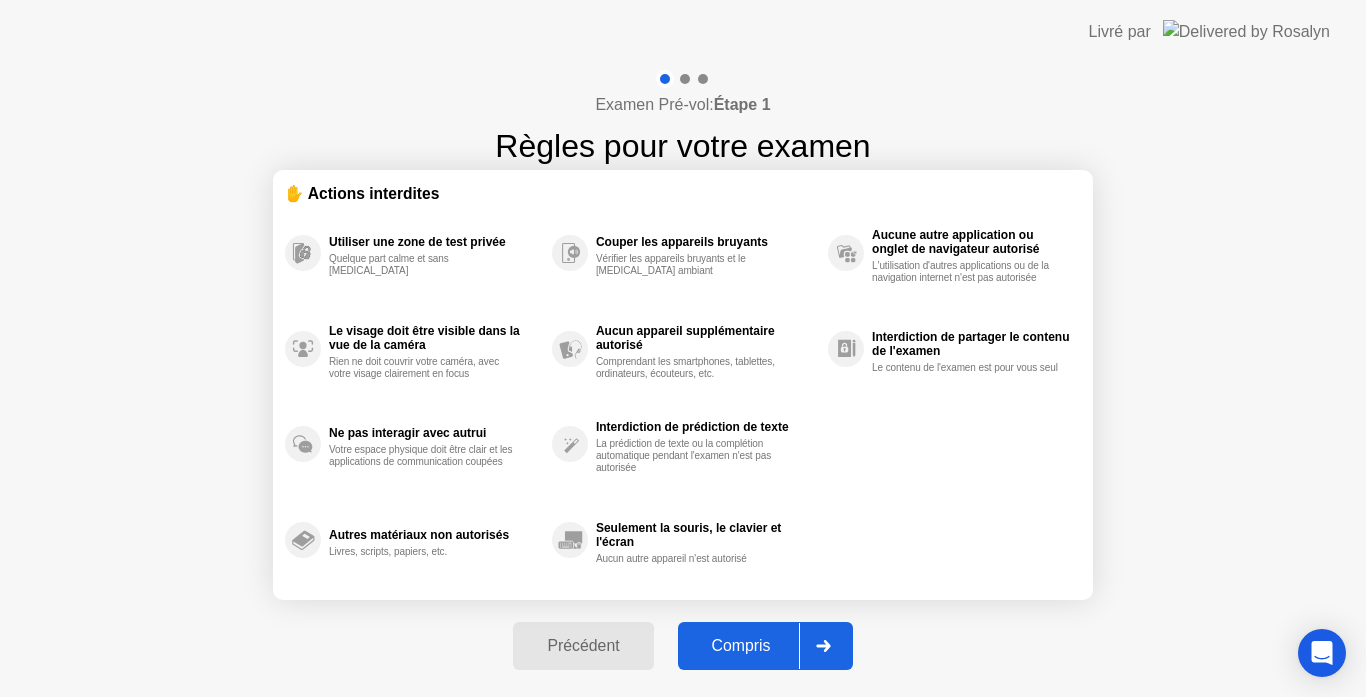 click on "Examen Pré-vol:  Étape 1 Règles pour votre examen ✋ Actions interdites Utiliser une zone de test privée Quelque part calme et sans [MEDICAL_DATA] Le visage doit être visible dans la vue de la caméra Rien ne doit couvrir votre caméra, avec votre visage clairement en focus Ne pas interagir avec autrui Votre espace physique doit être clair et les applications de communication coupées Autres matériaux non autorisés Livres, scripts, papiers, etc. Couper les appareils bruyants Vérifier les appareils bruyants et le [MEDICAL_DATA] ambiant Aucun appareil supplémentaire autorisé Comprendant les smartphones, tablettes, ordinateurs, écouteurs, etc. Interdiction de prédiction de texte La prédiction de texte ou la complétion automatique pendant l'examen n'est pas autorisée Seulement la souris, le clavier et l'écran Aucun autre appareil n'est autorisé Aucune autre application ou onglet de navigateur autorisé L'utilisation d'autres applications ou de la navigation internet n'est pas autorisée Précédent Compris" 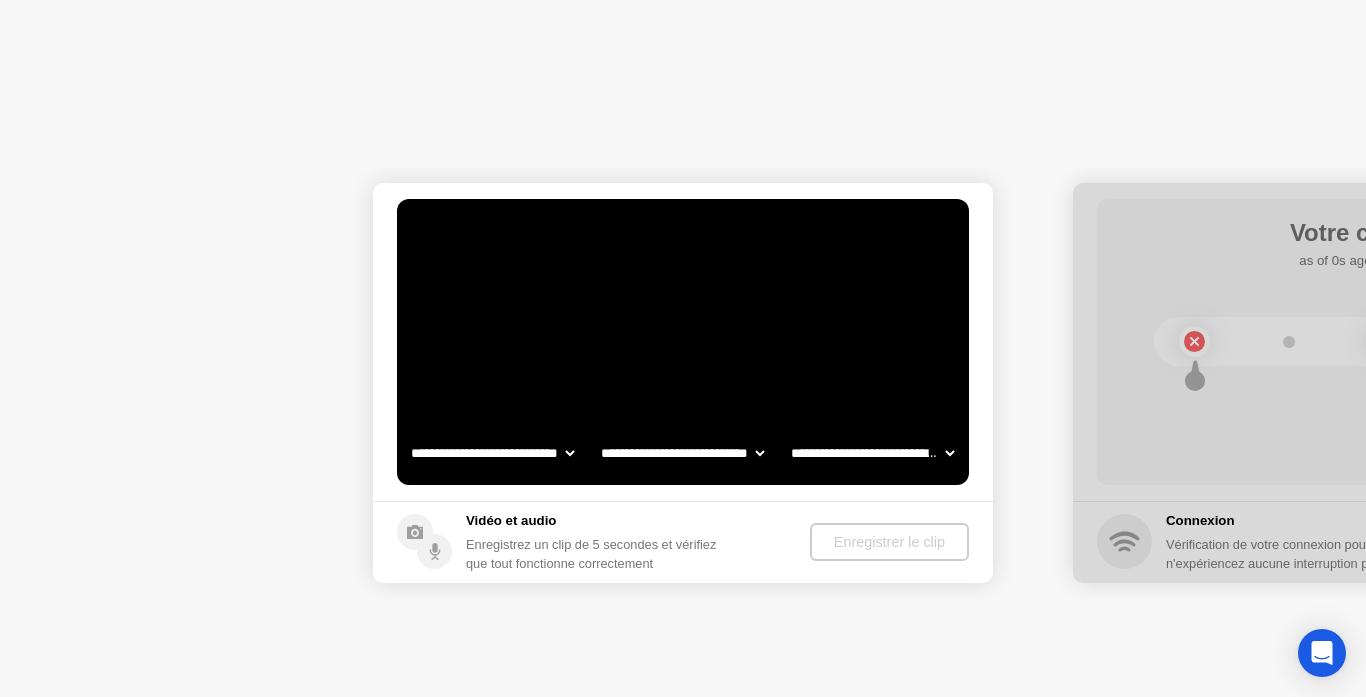 select on "**********" 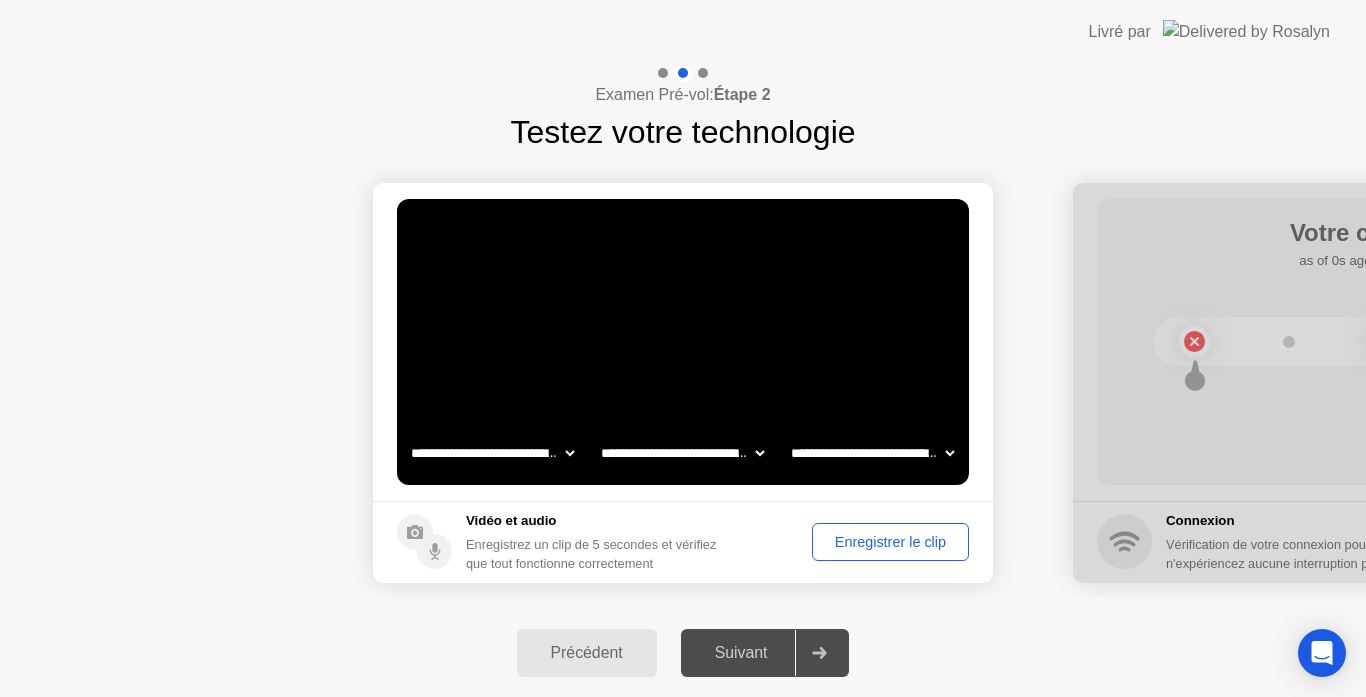click on "**********" 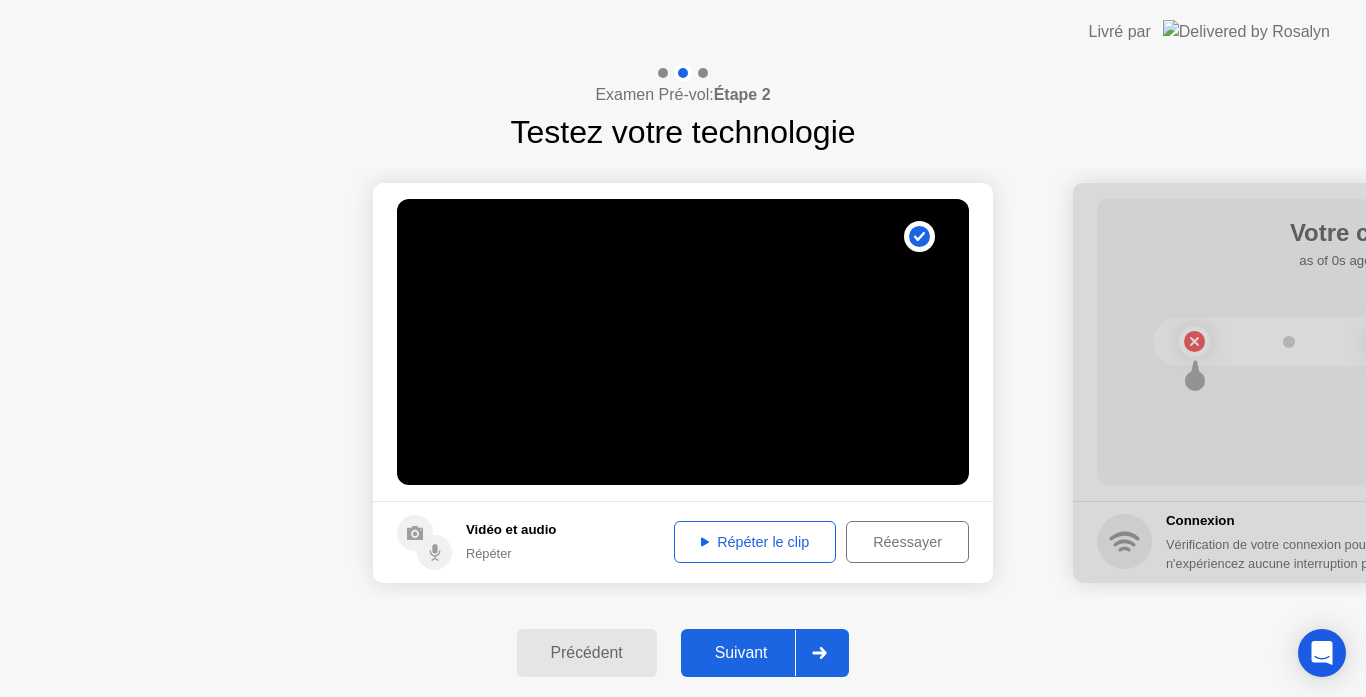 click on "Réessayer" 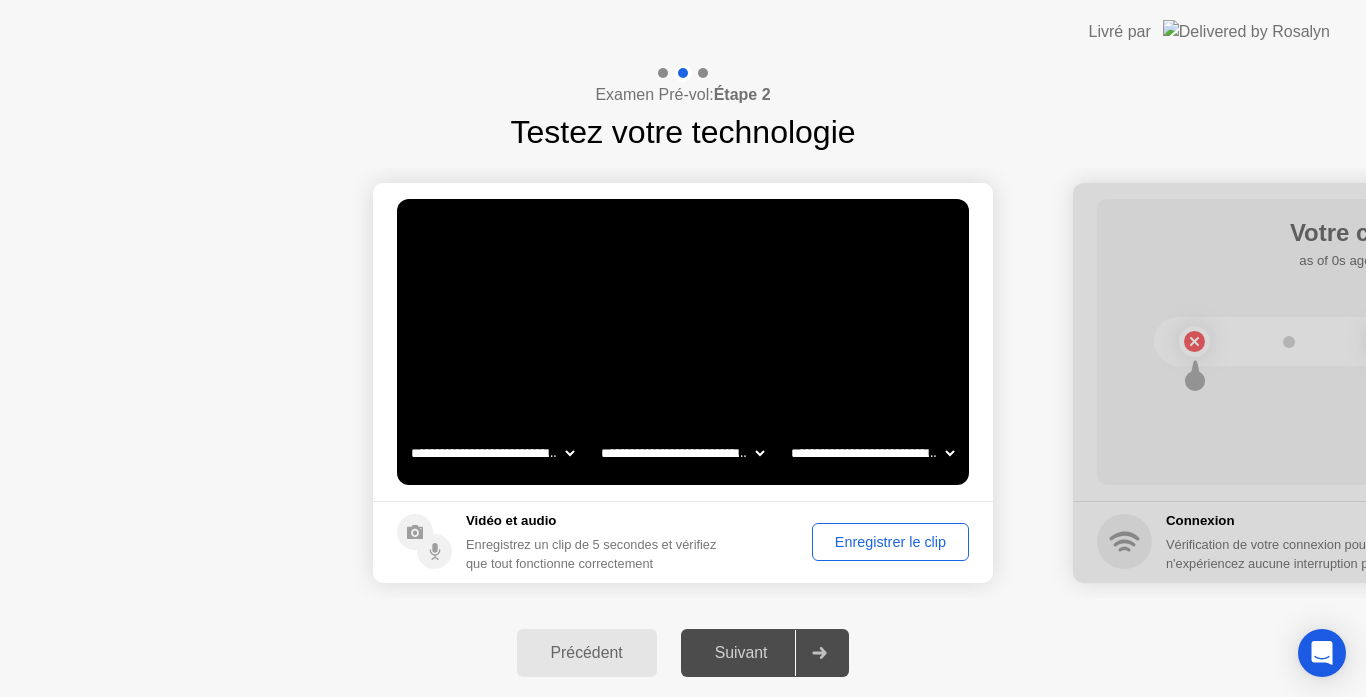 click on "Enregistrer le clip" 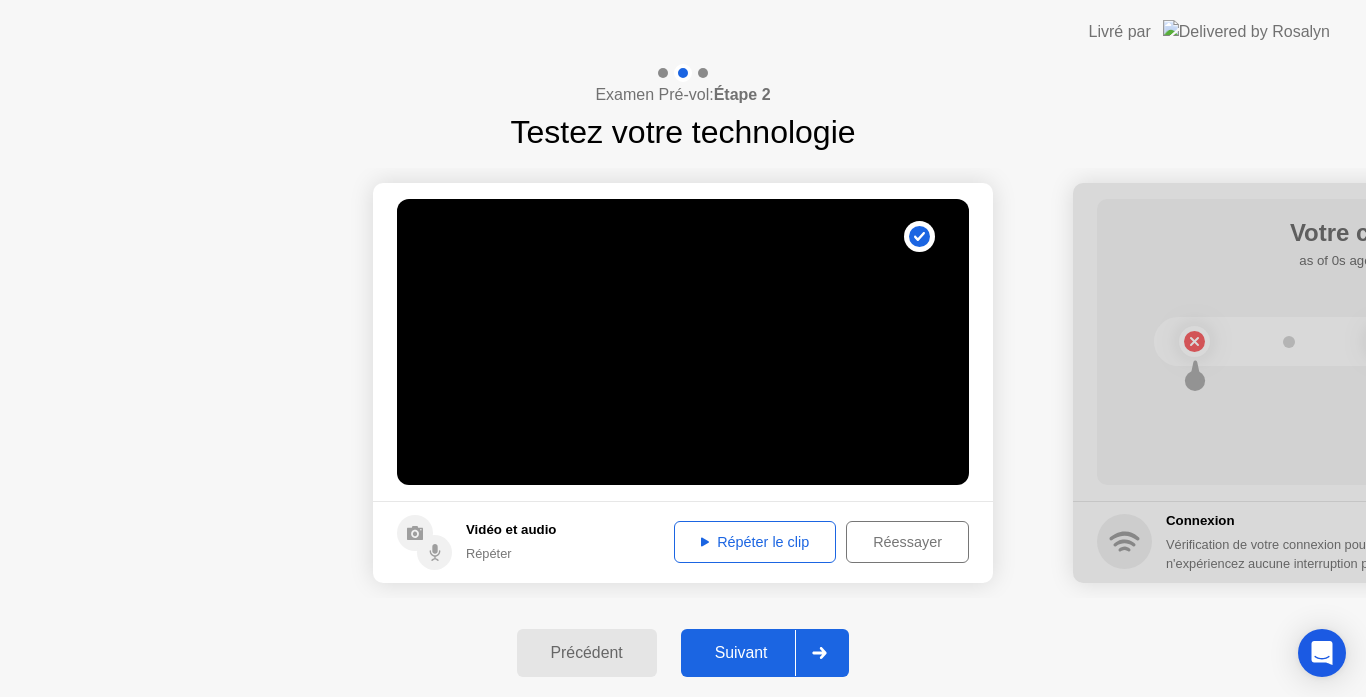 click on "Répéter le clip" 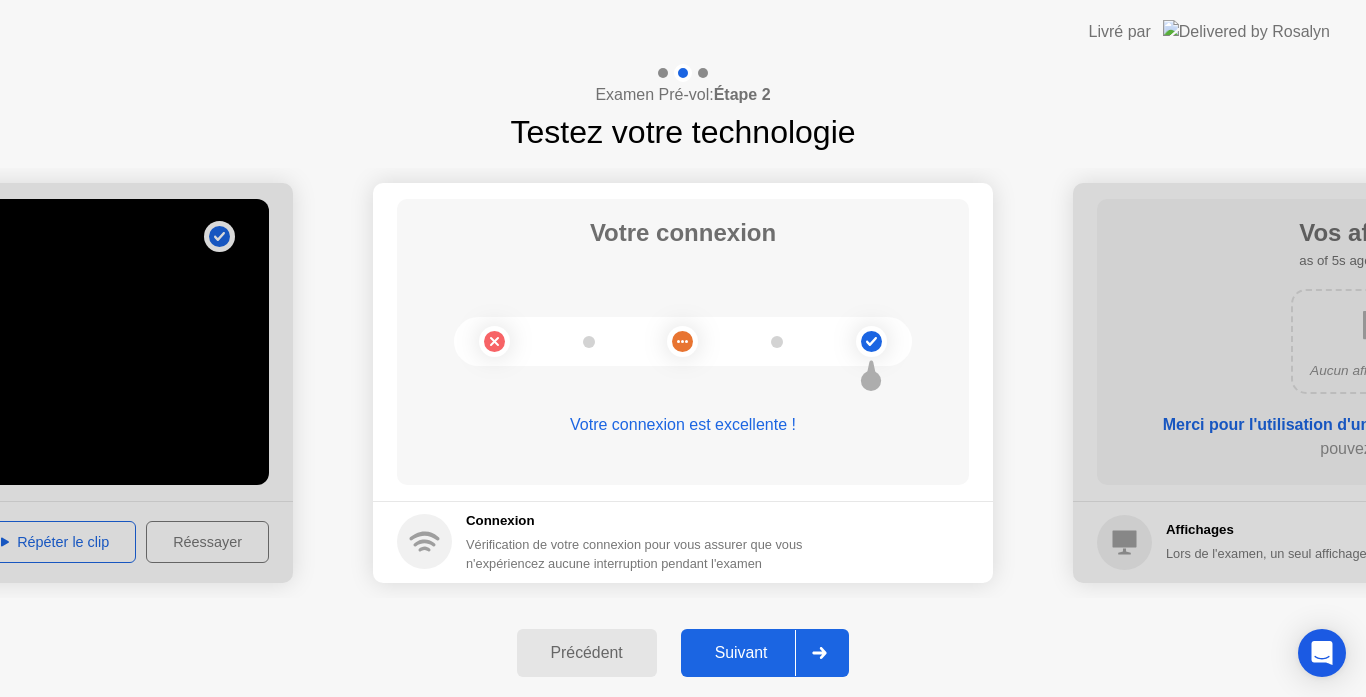 click on "Suivant" 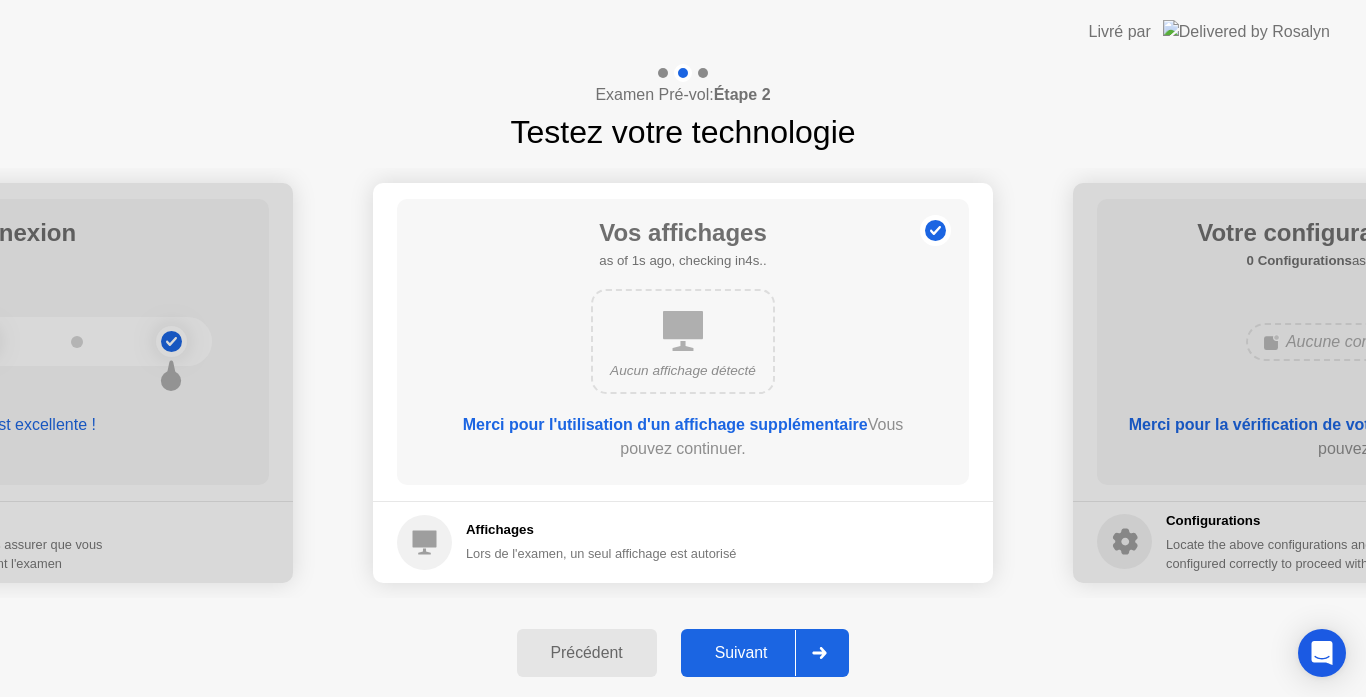 click on "Suivant" 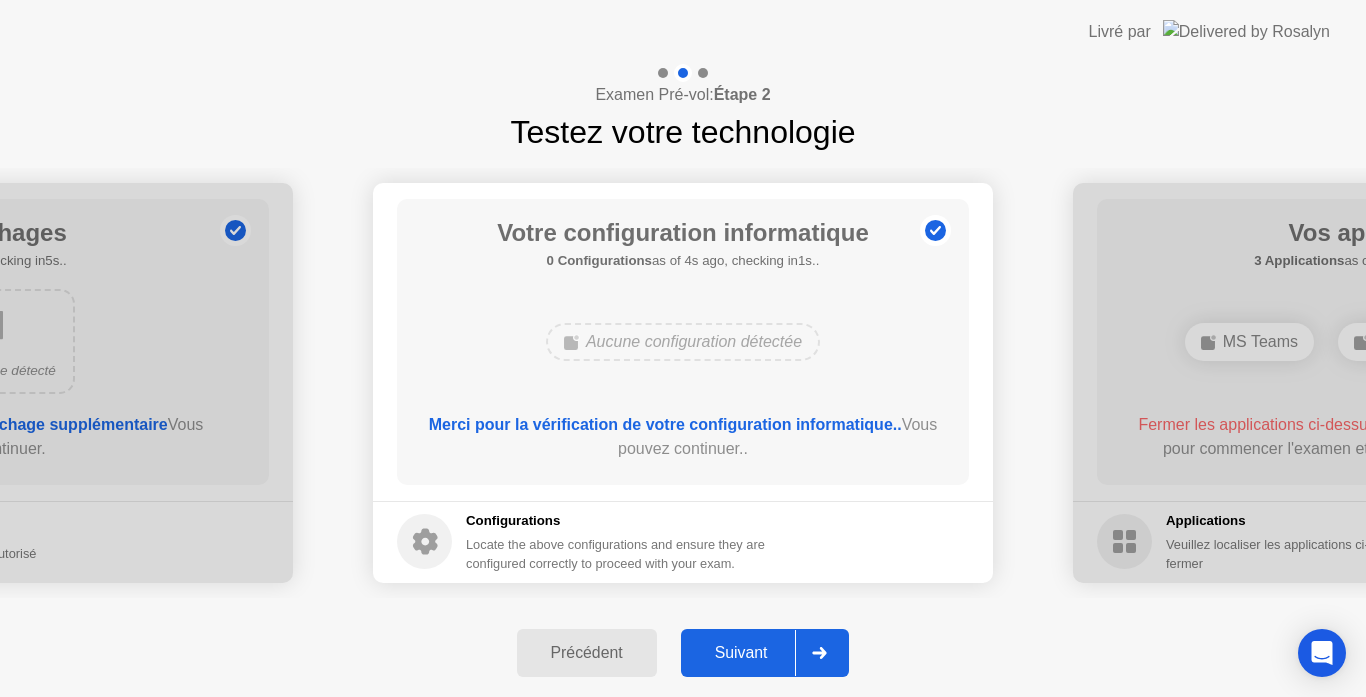 click on "Suivant" 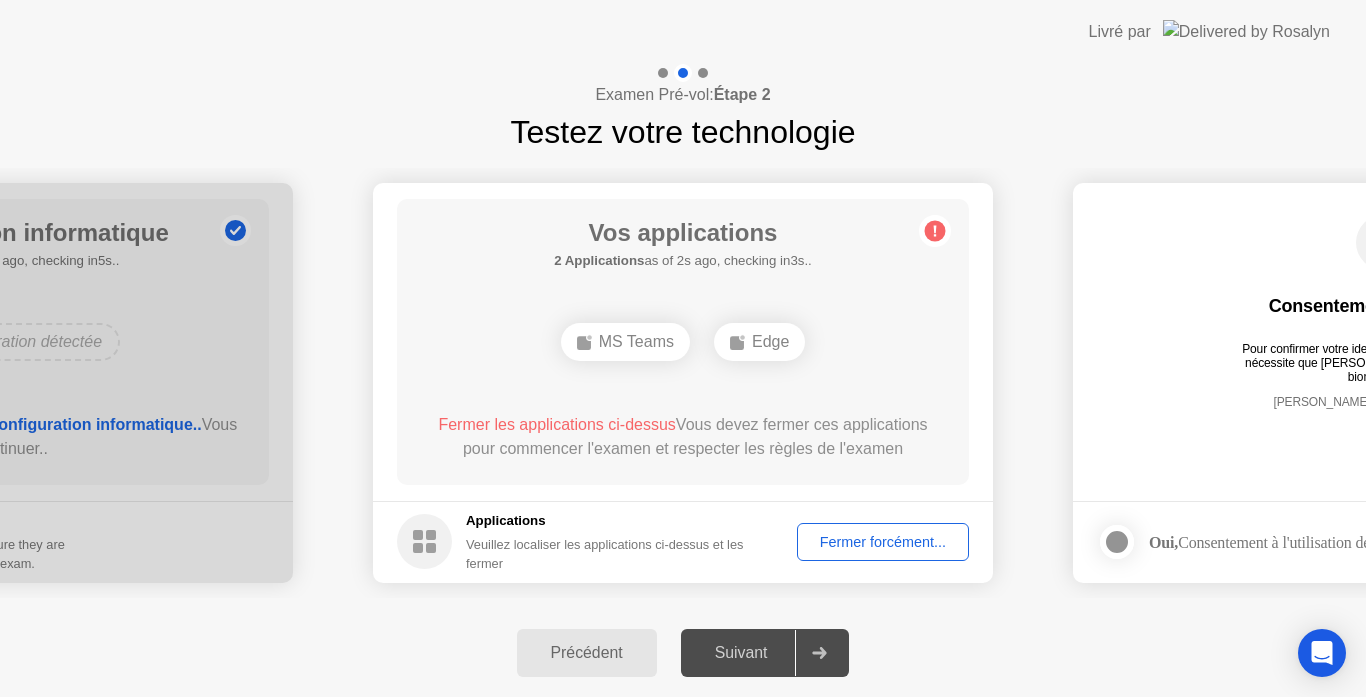 click on "Fermer forcément..." 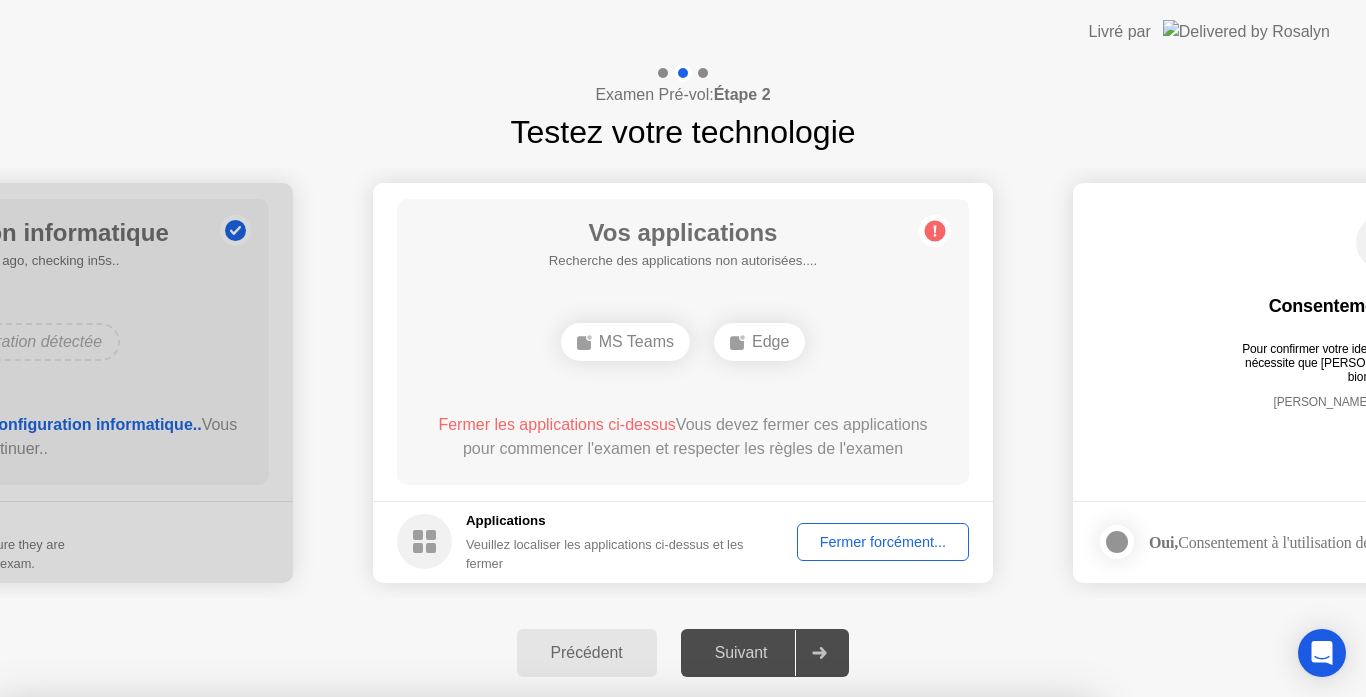 click on "Confirmer" at bounding box center [616, 973] 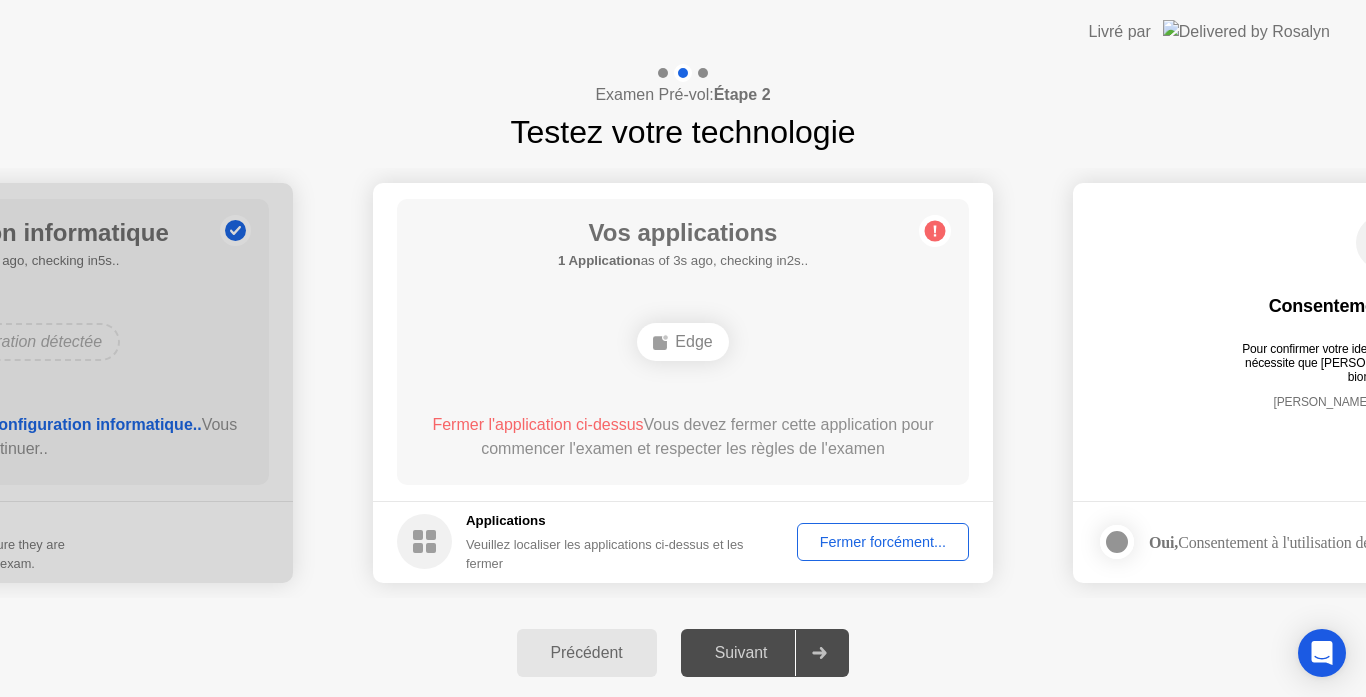 click on "Edge" 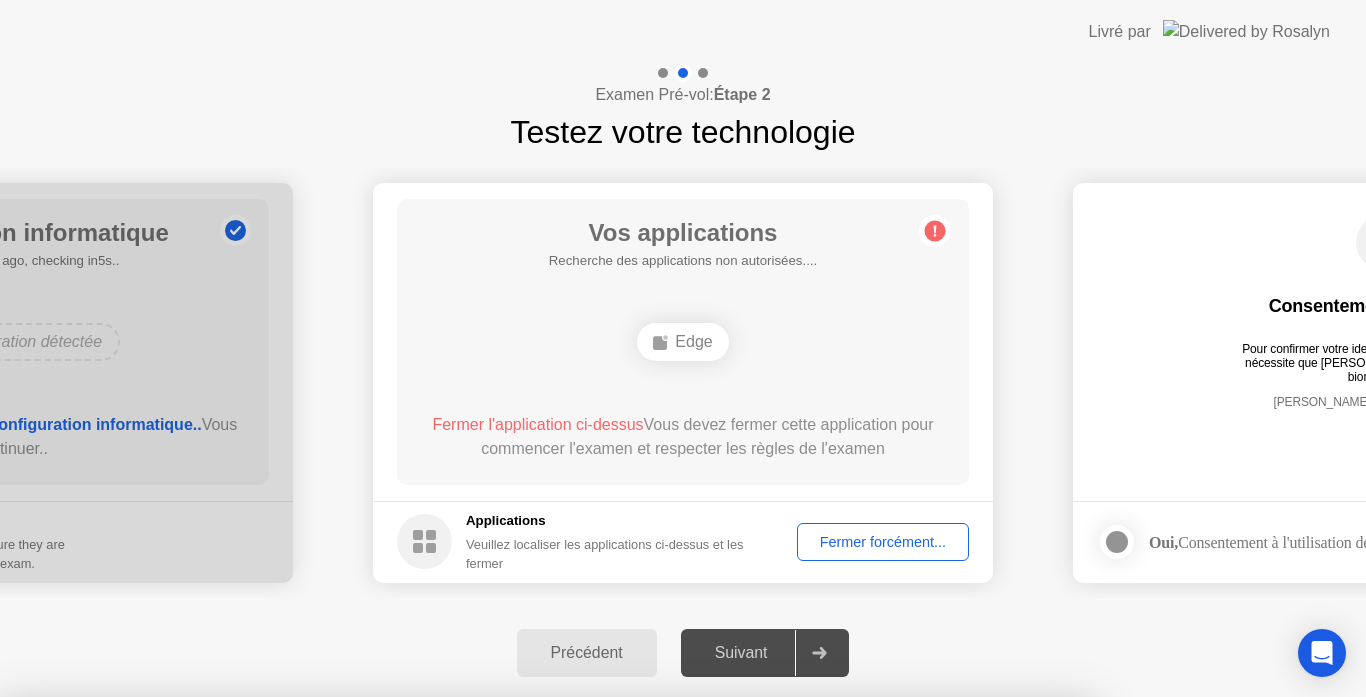 click on "Confirmer" at bounding box center [616, 973] 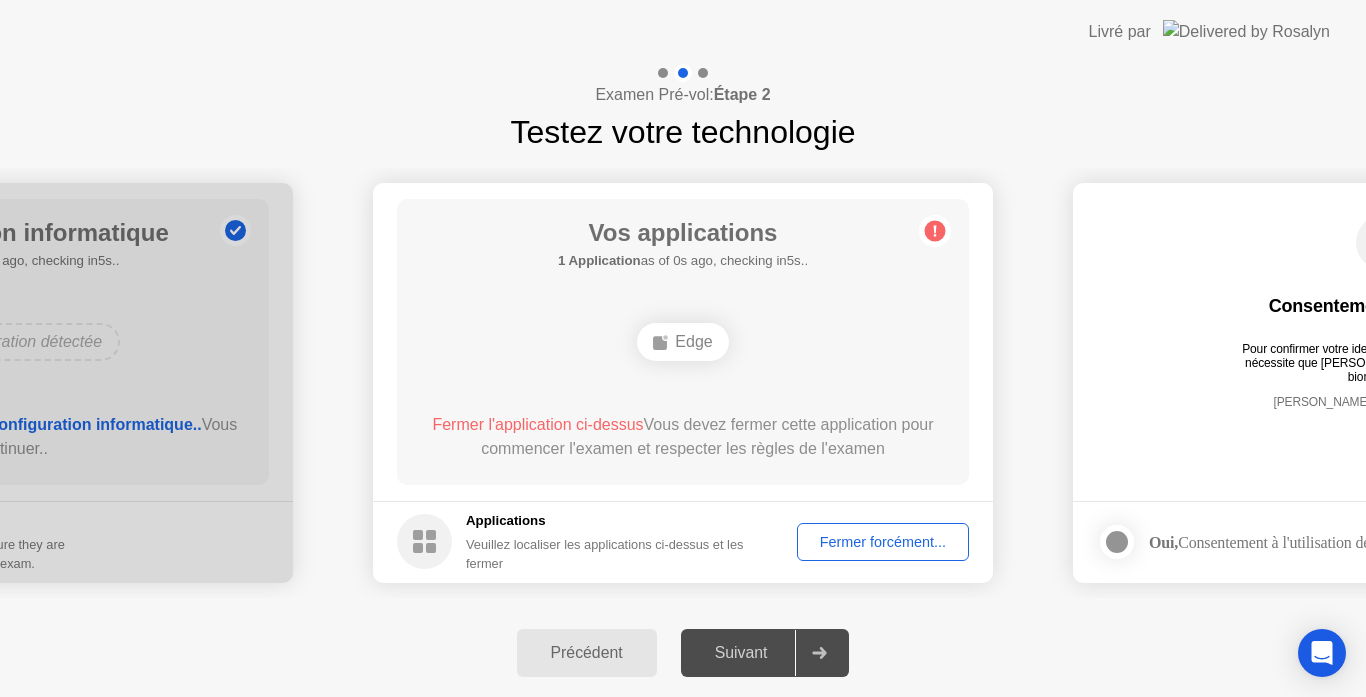 click 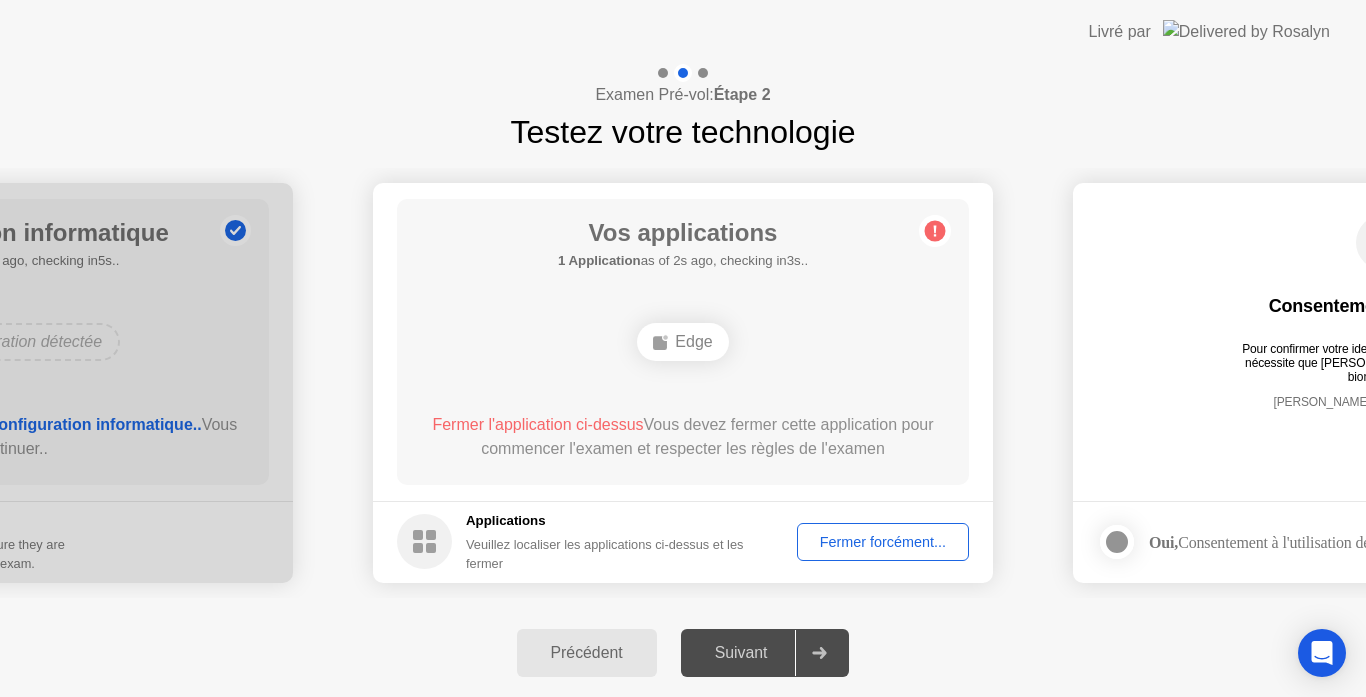 click 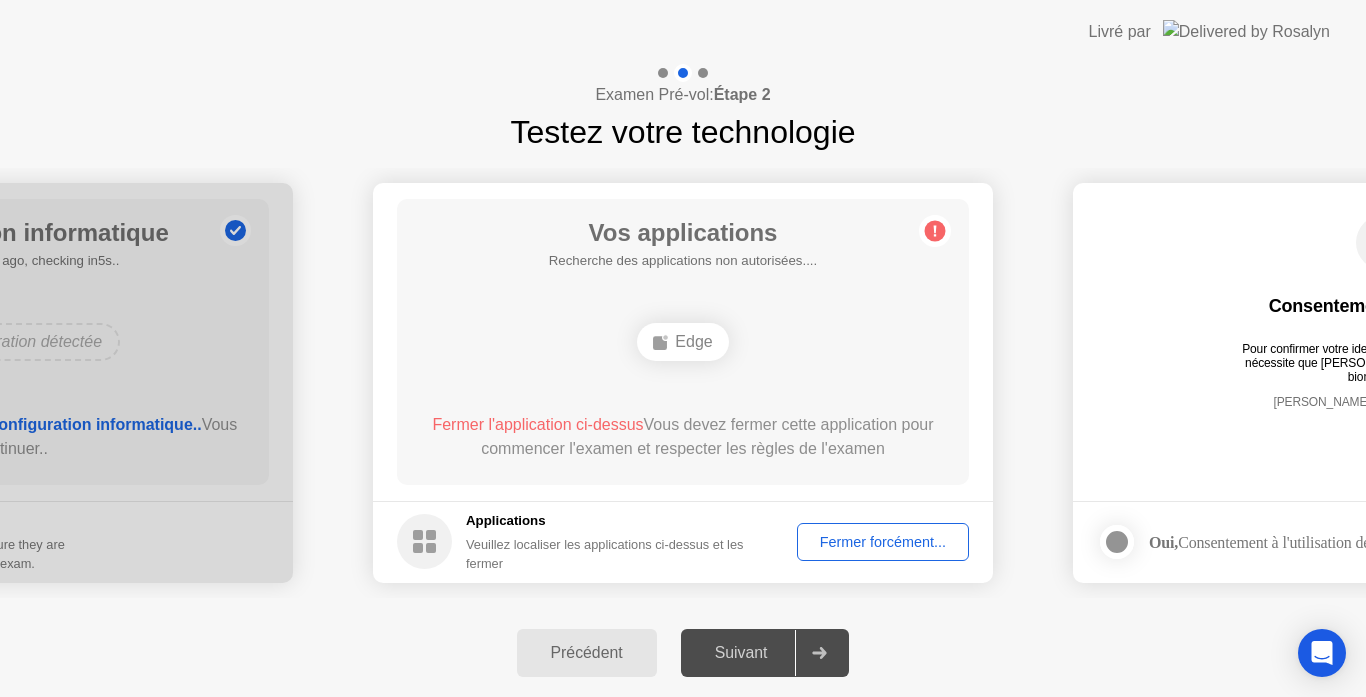 click on "Fermer l'application ci-dessus" 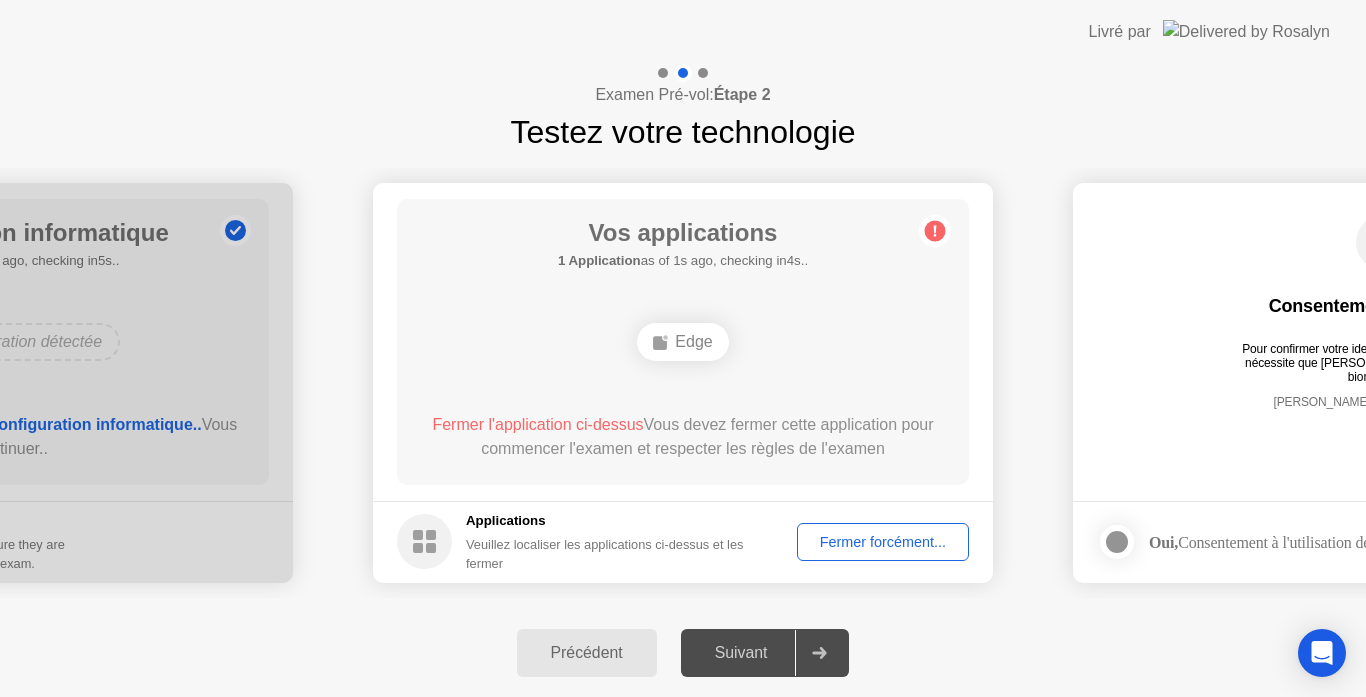 click on "Fermer l'application ci-dessus" 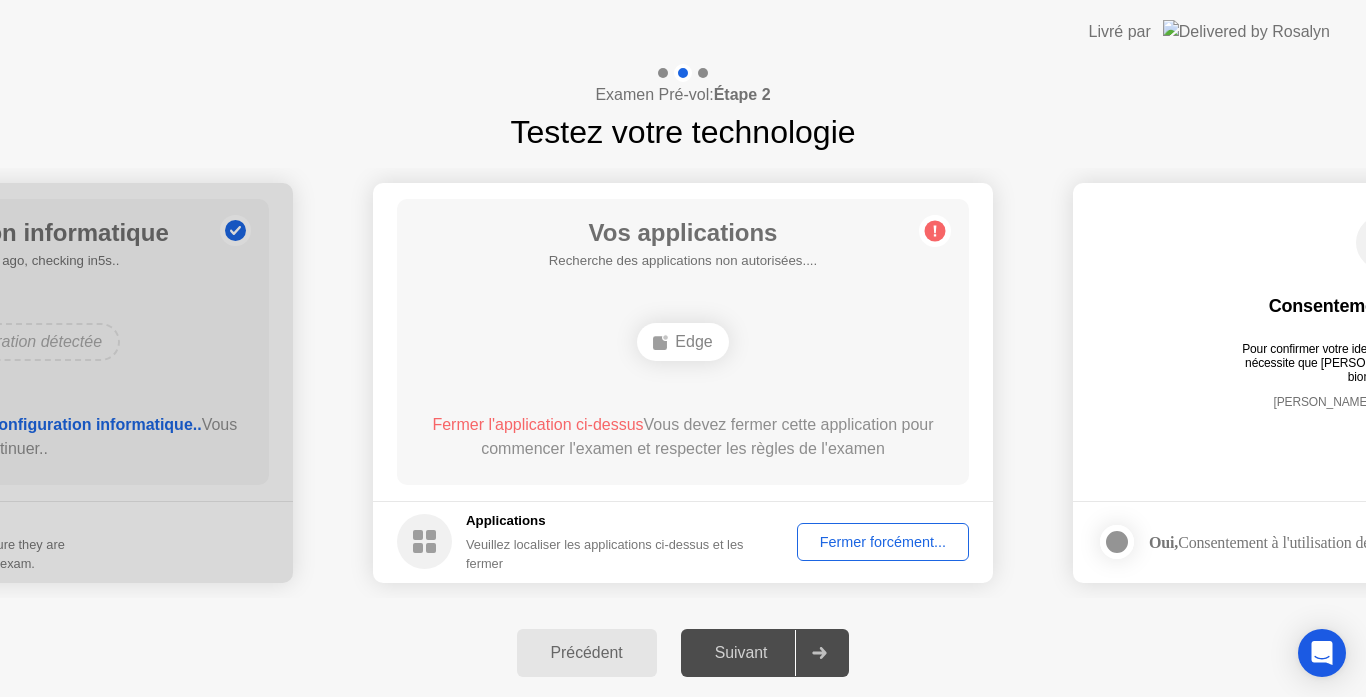 click 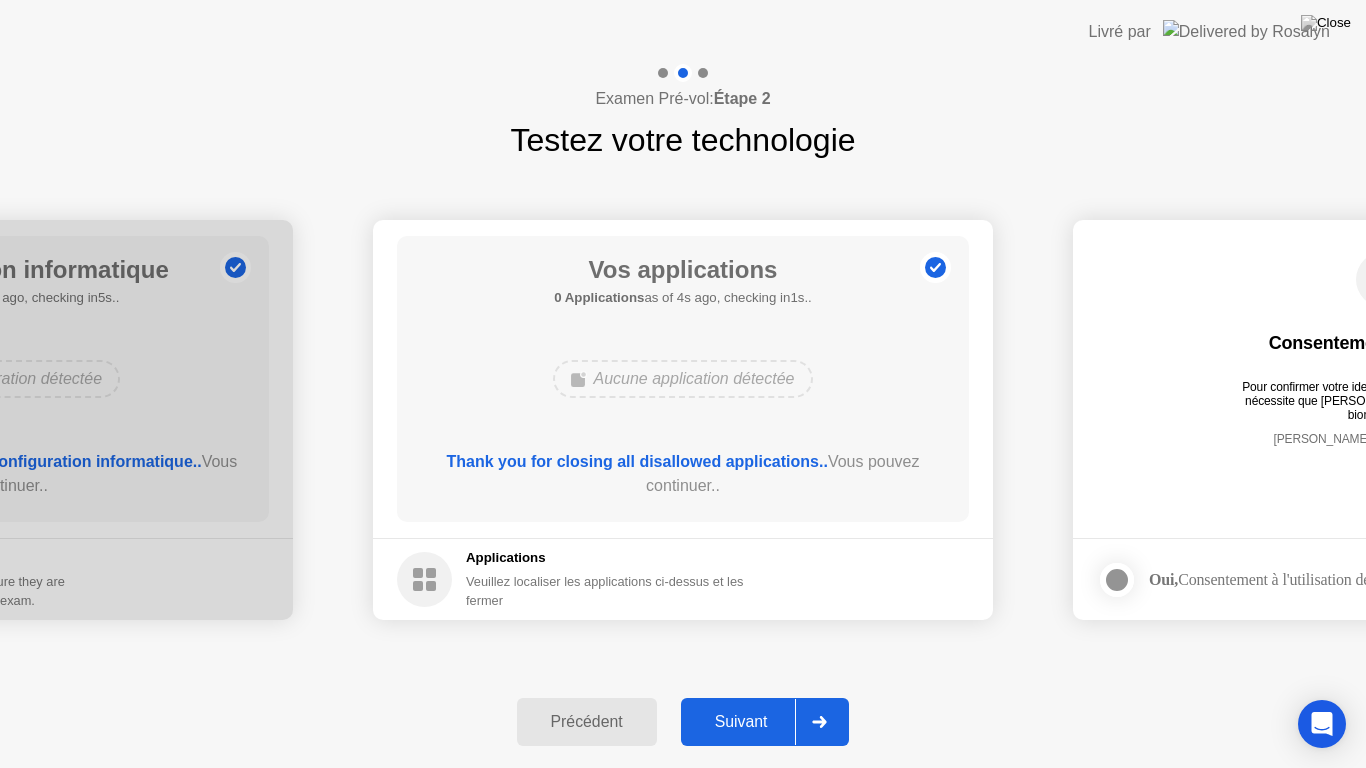 click on "Suivant" 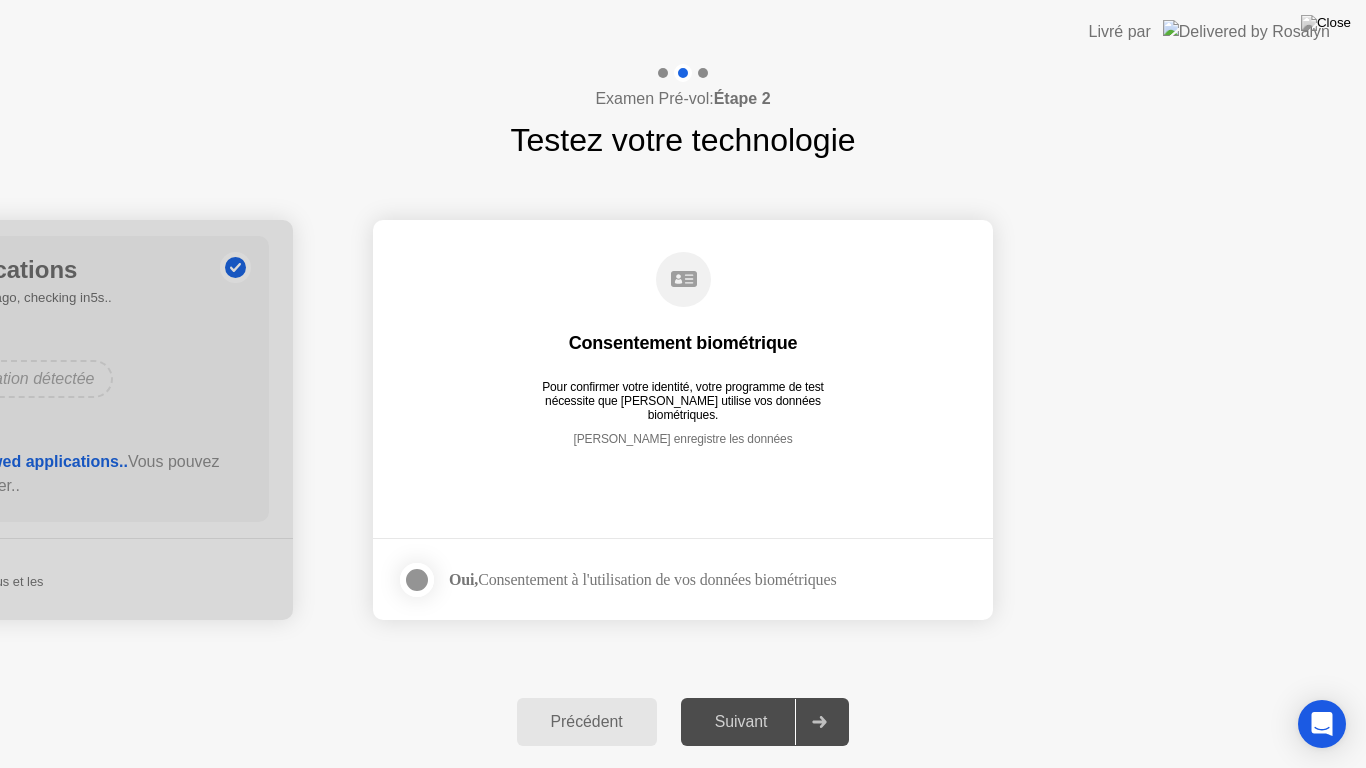 click 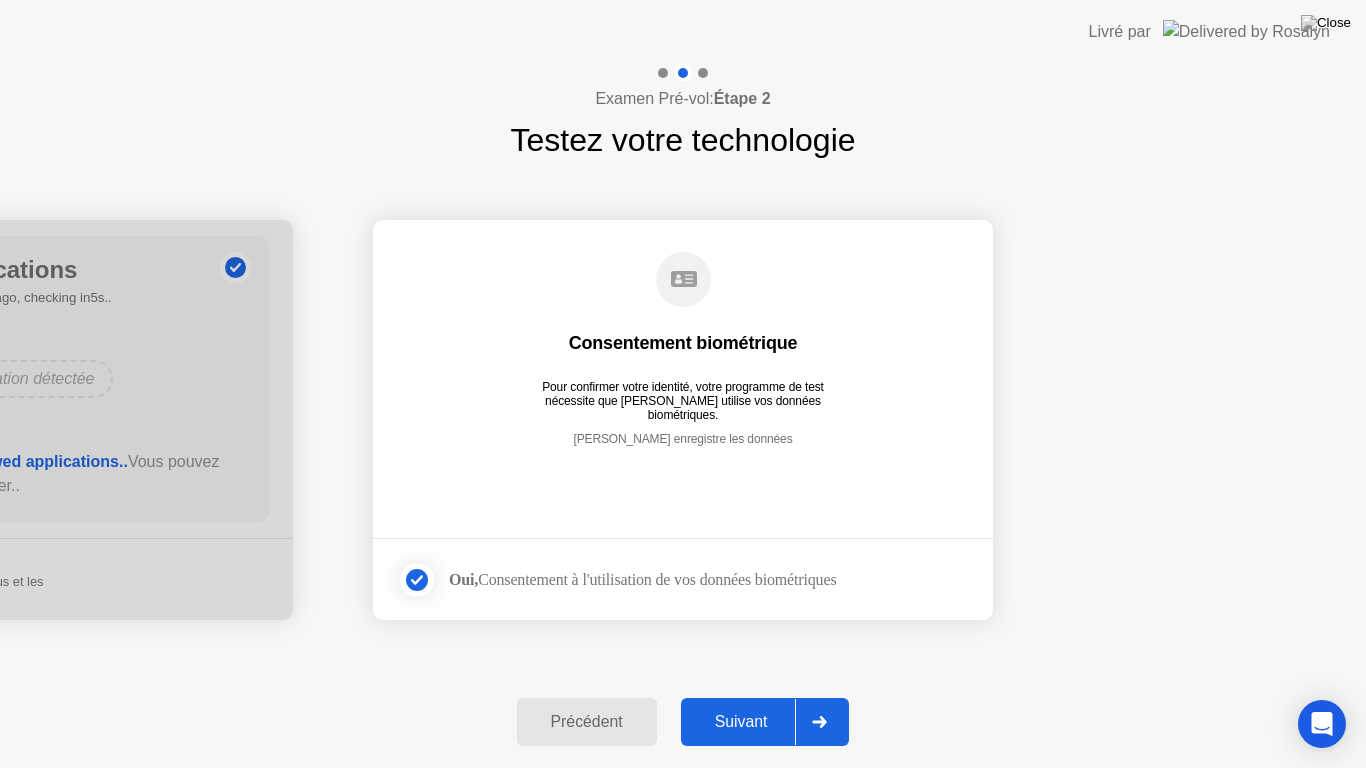 click on "Suivant" 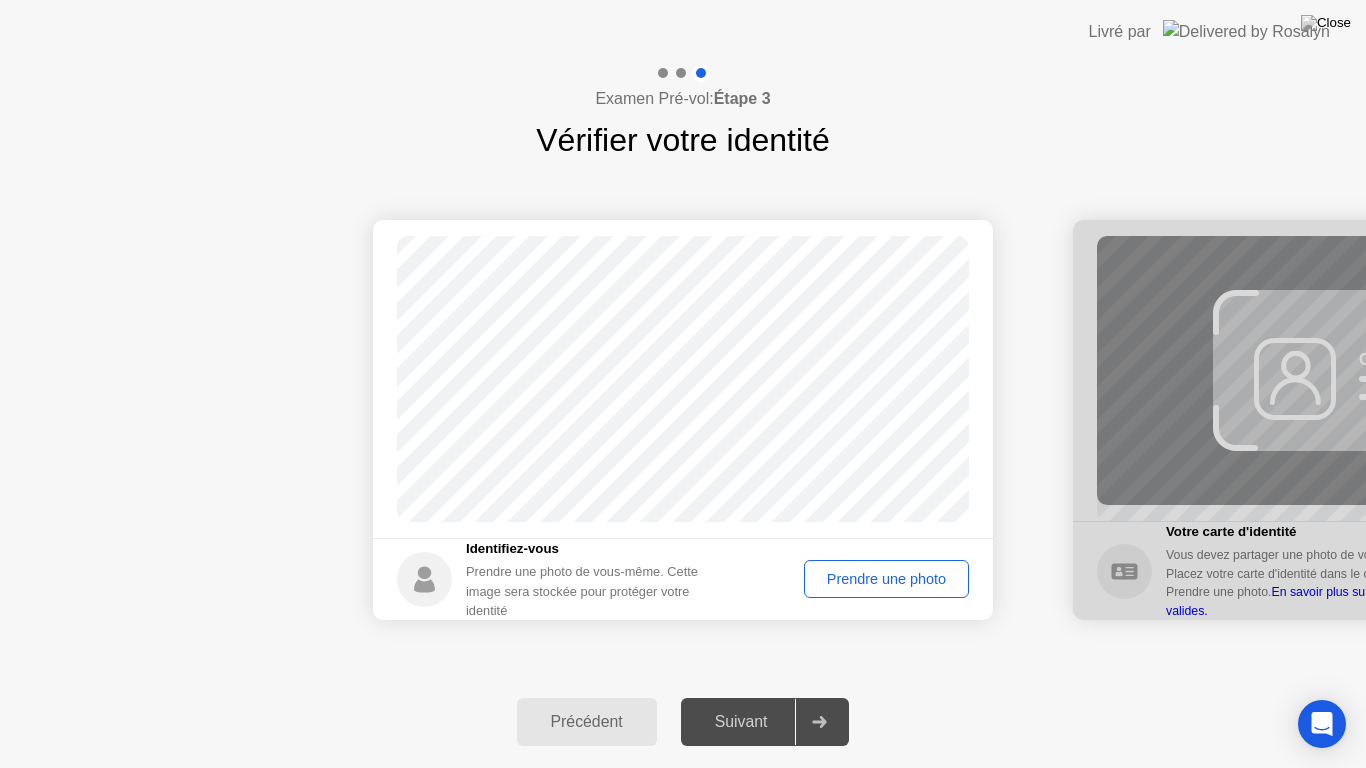 click on "Prendre une photo" 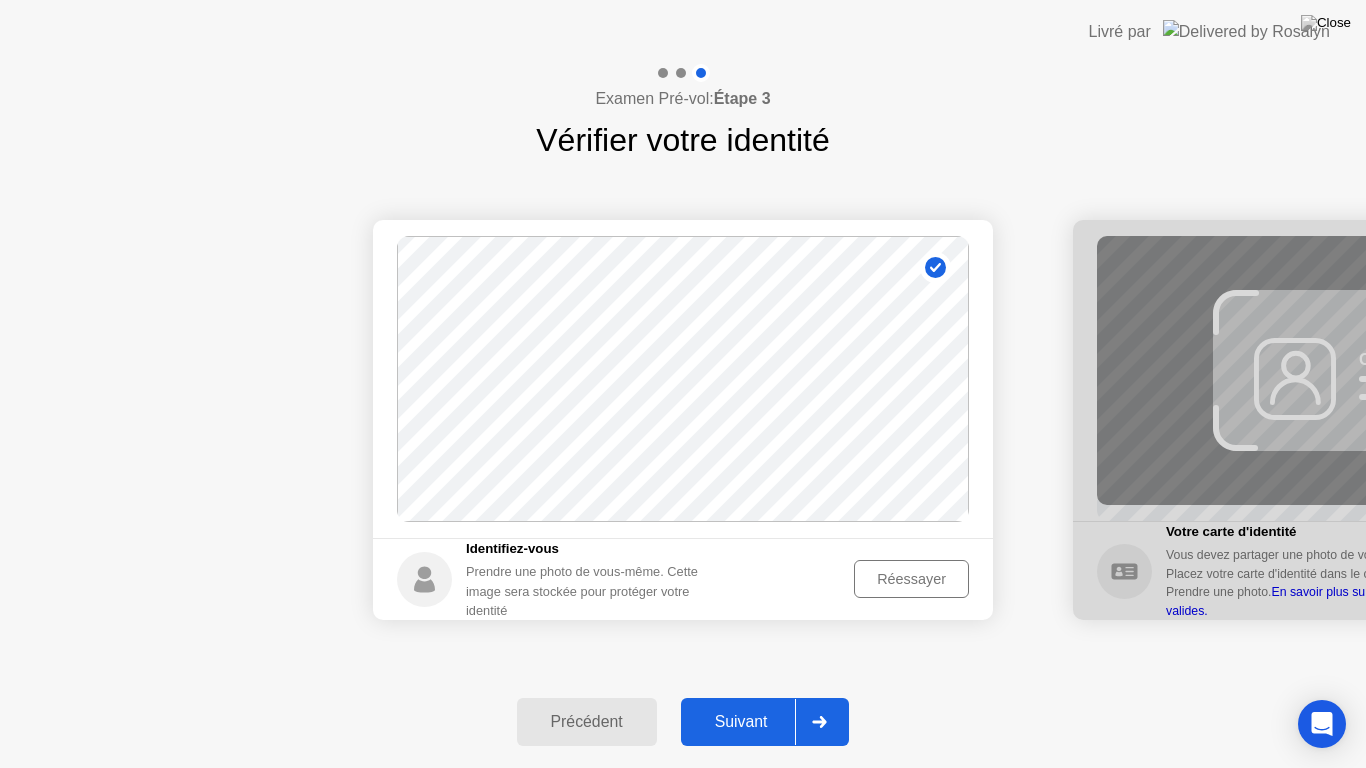 click on "Suivant" 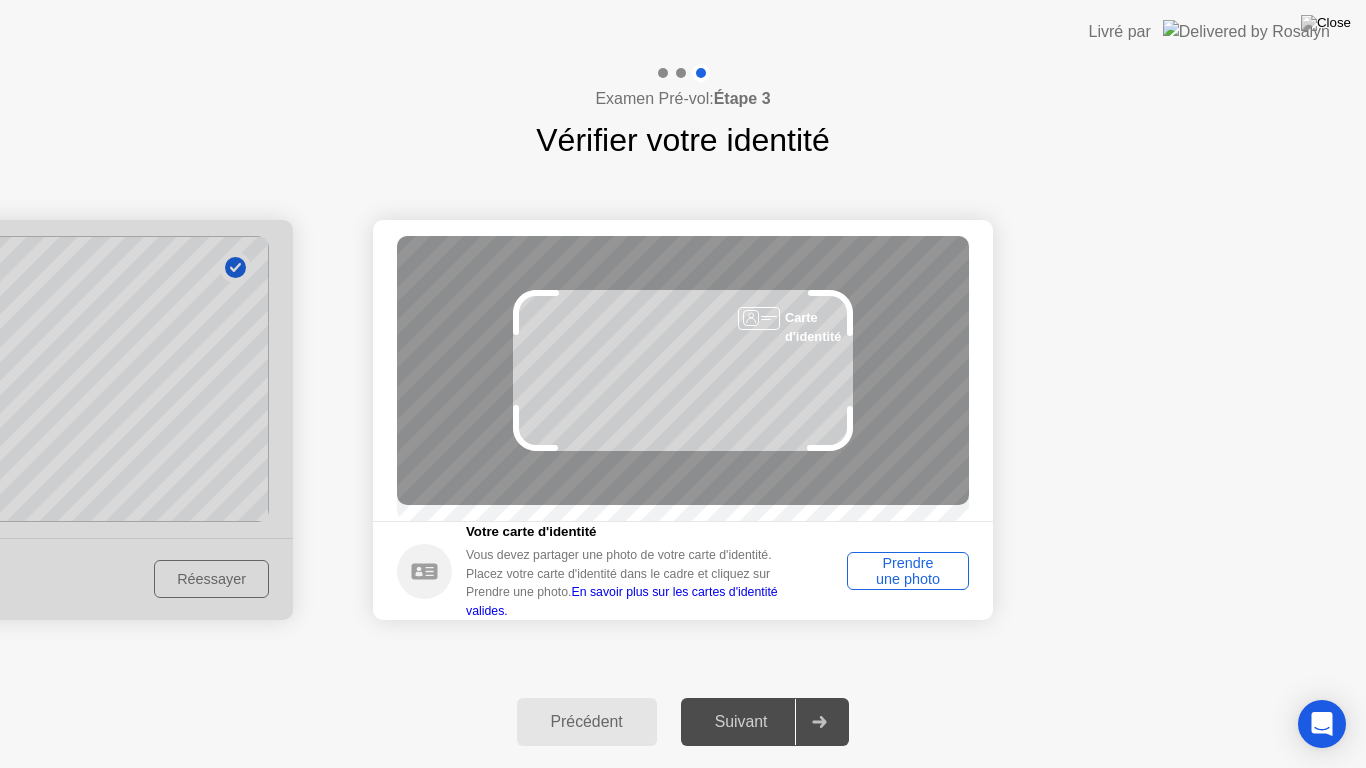 click on "Prendre une photo" 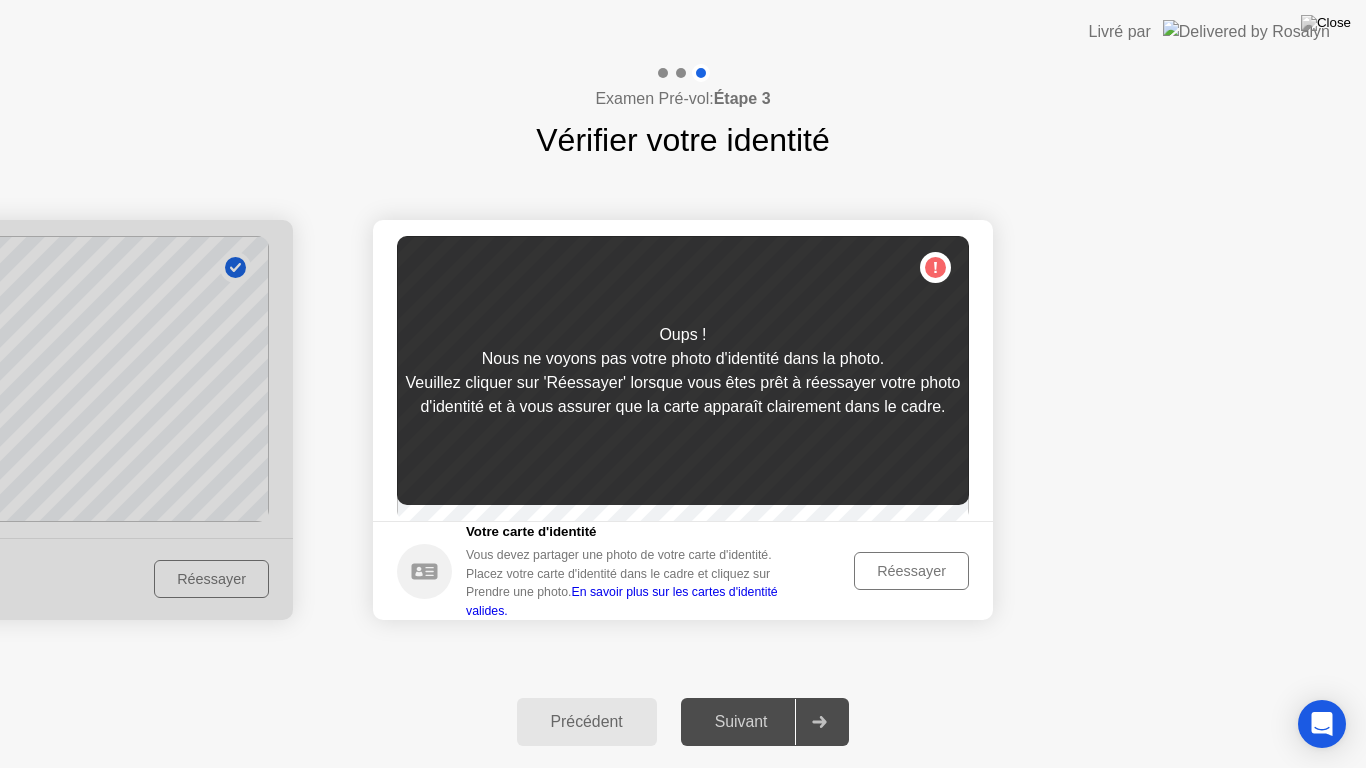 click on "Réessayer" 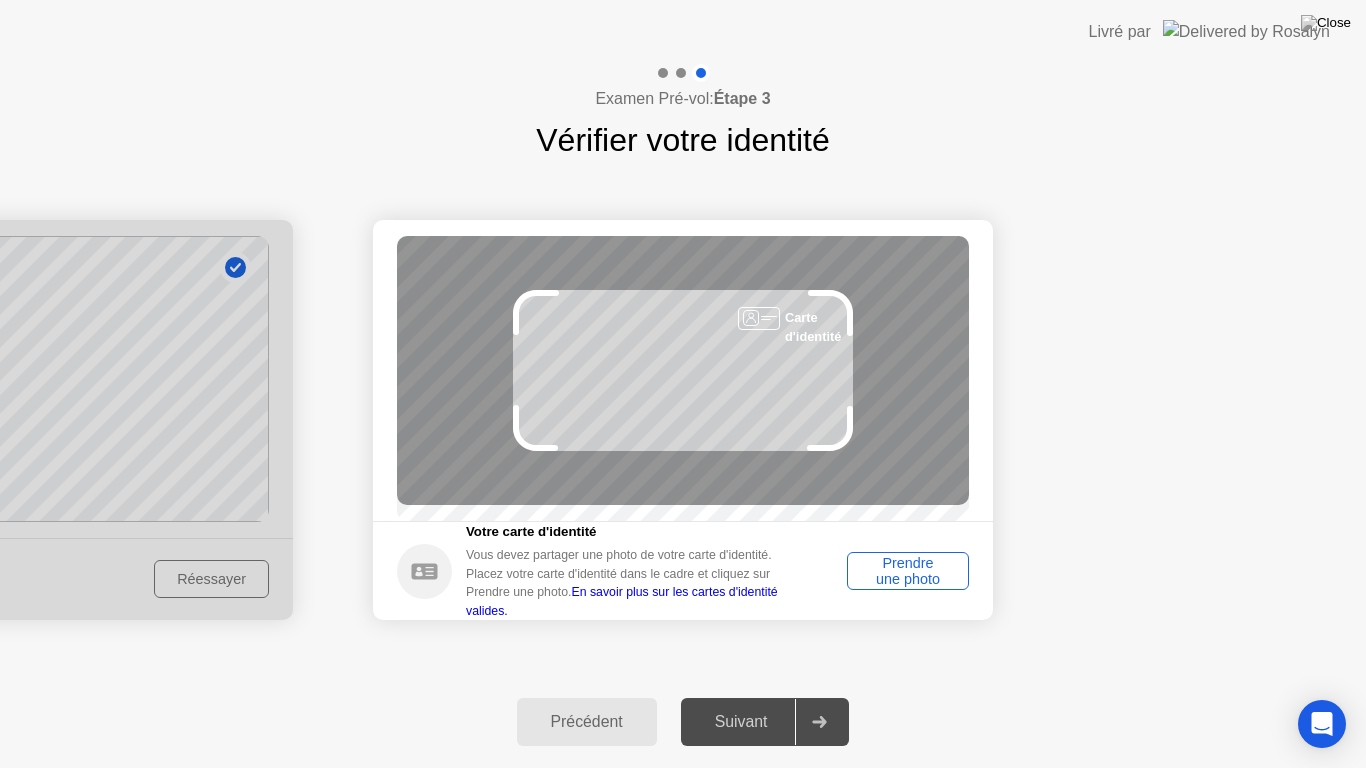 click on "Prendre une photo" 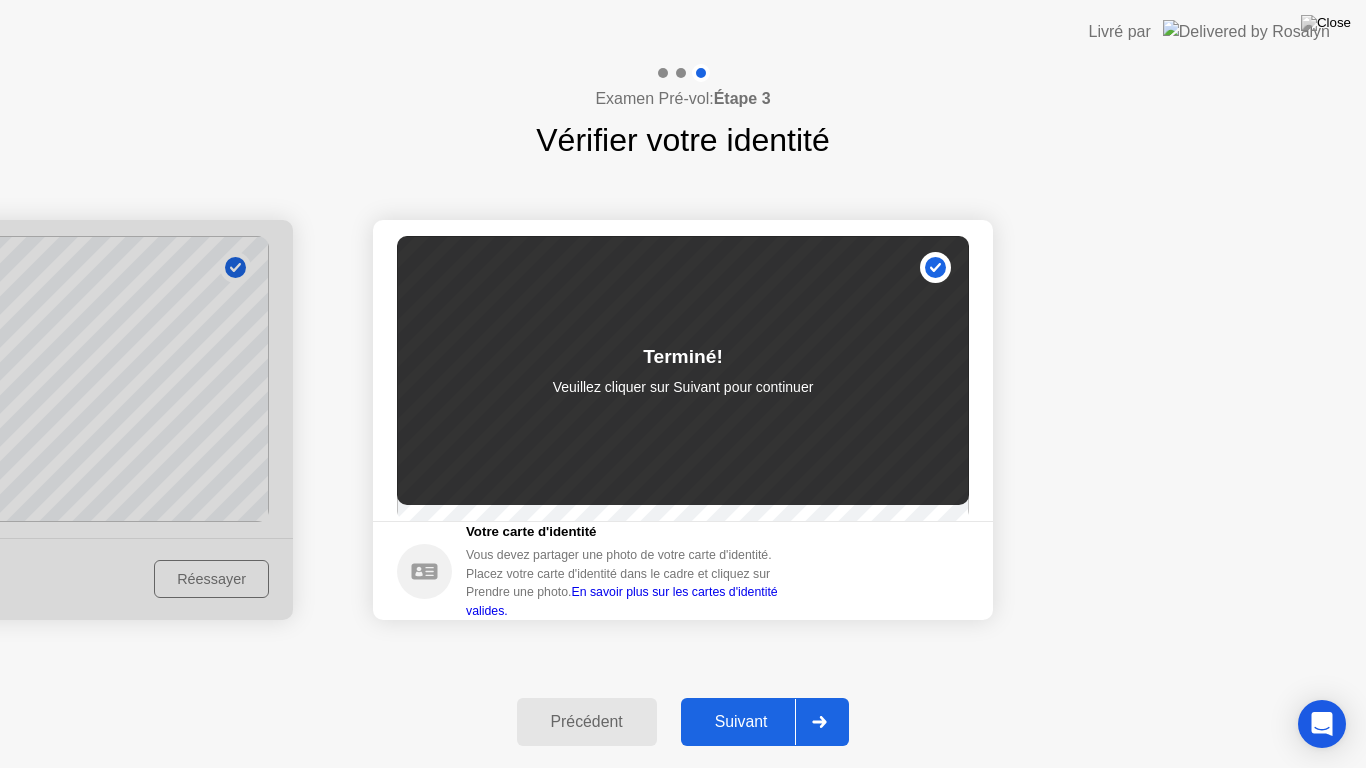 click on "Votre carte d'identité Vous devez partager une photo de votre carte d'identité. Placez votre carte d'identité dans le cadre et cliquez sur Prendre une photo.  En savoir plus sur les cartes d'identité valides." 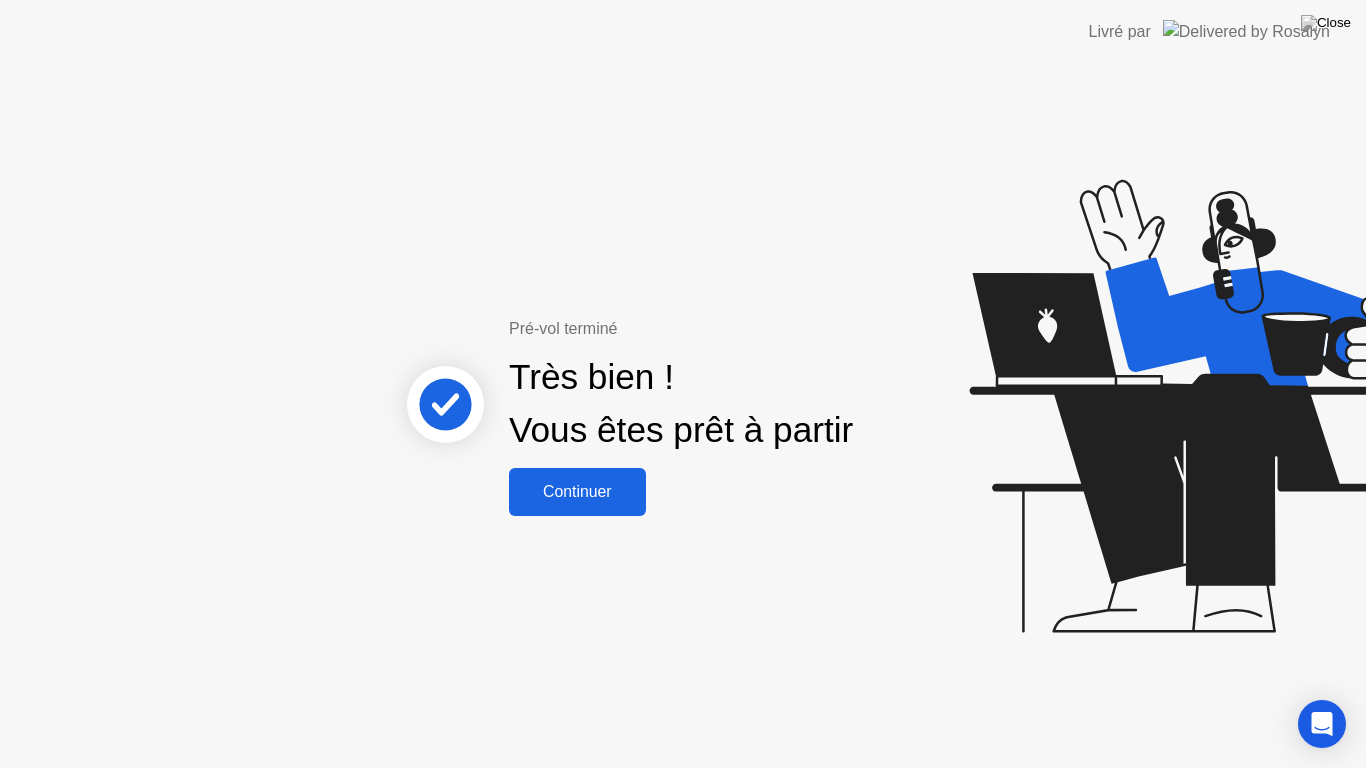 click on "Continuer" 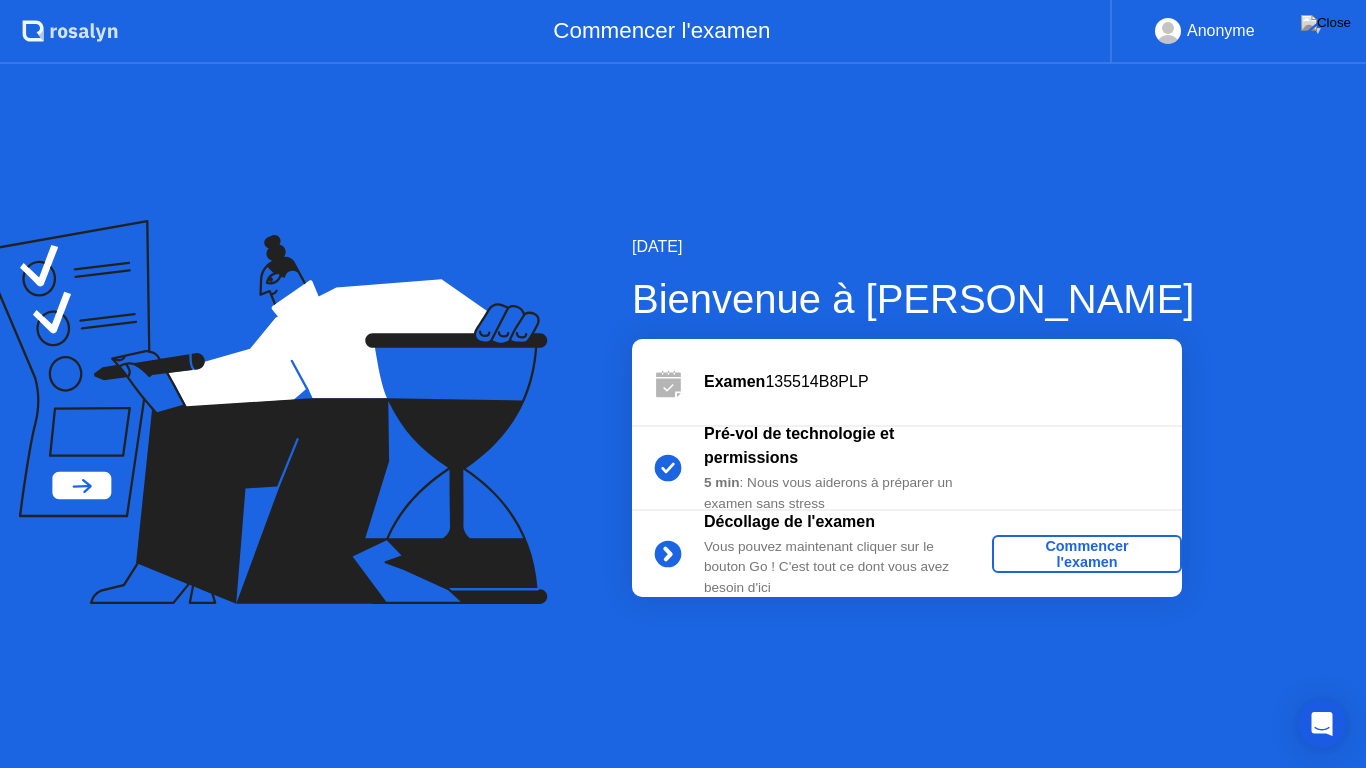 click on "Commencer l'examen" 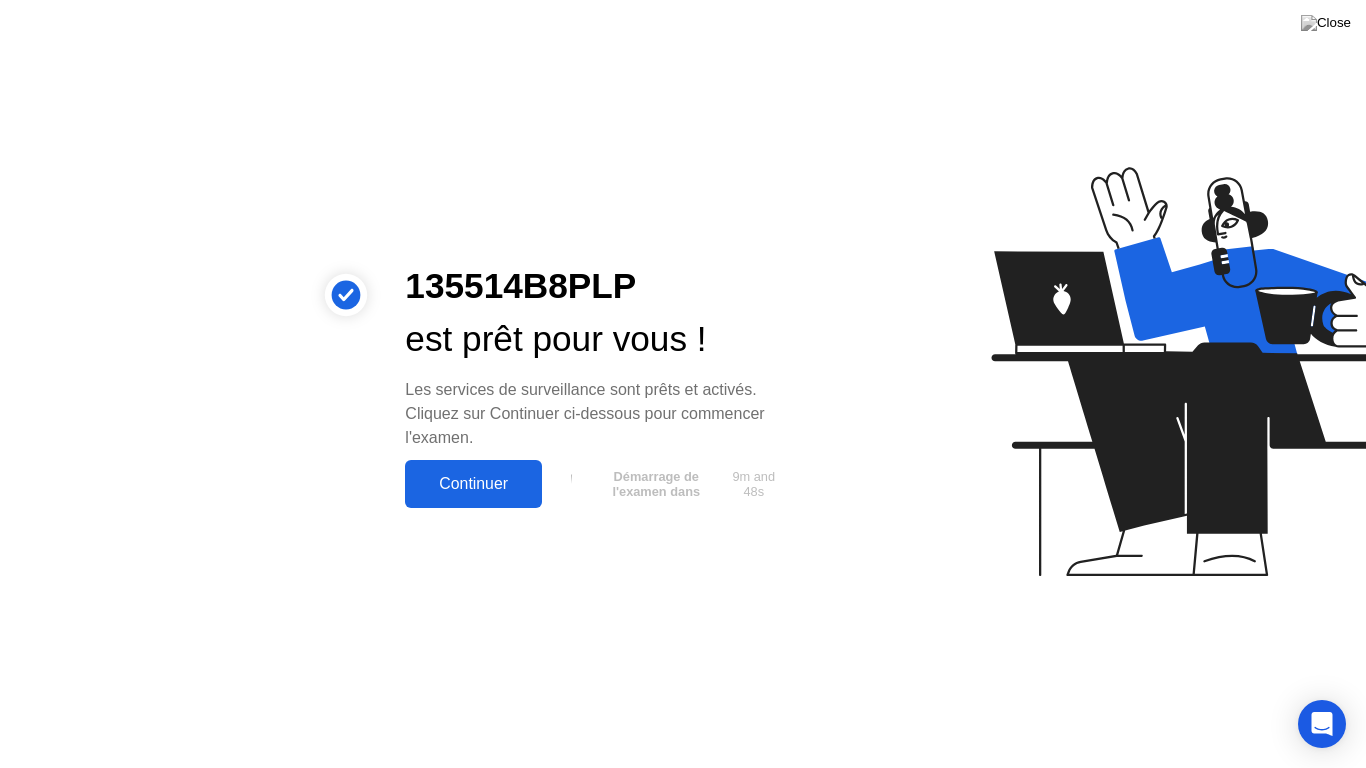 click on "Continuer" 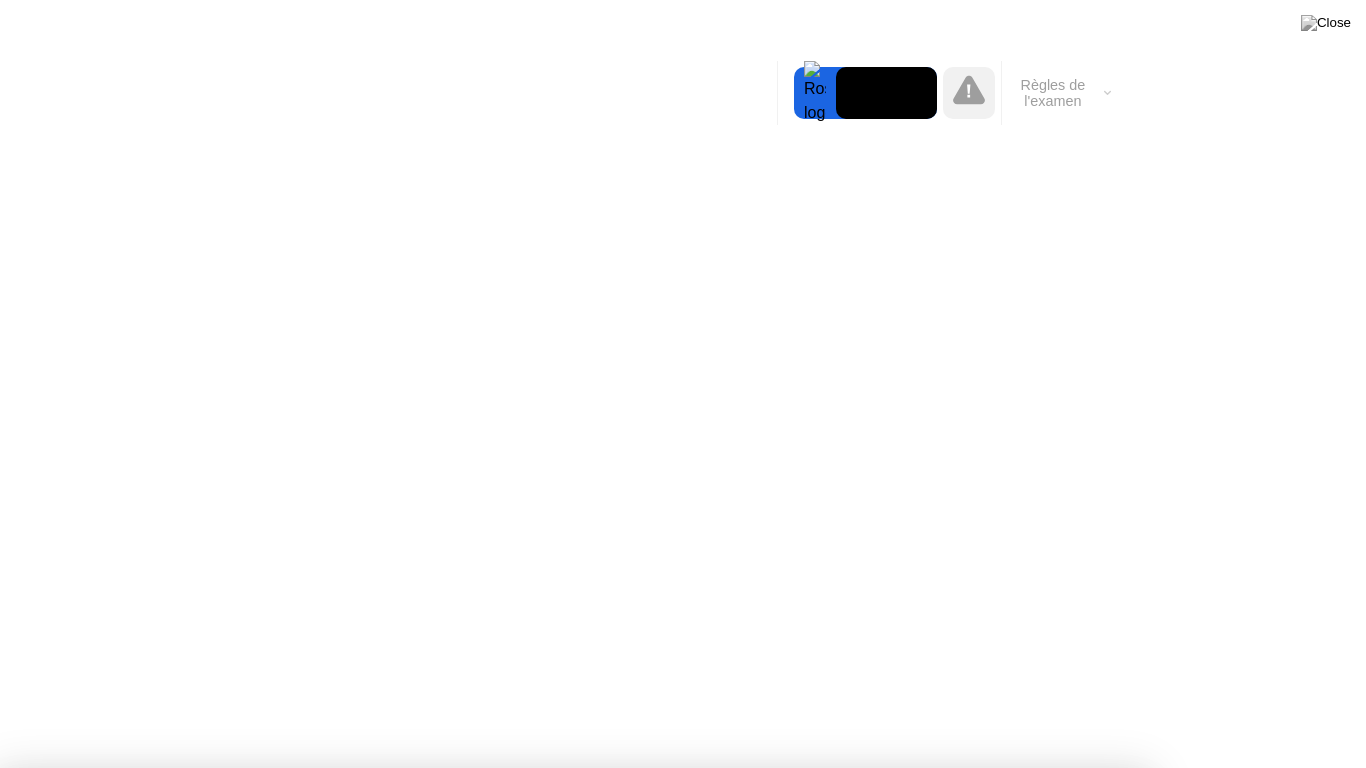 click on "Compris!" at bounding box center [684, 1291] 